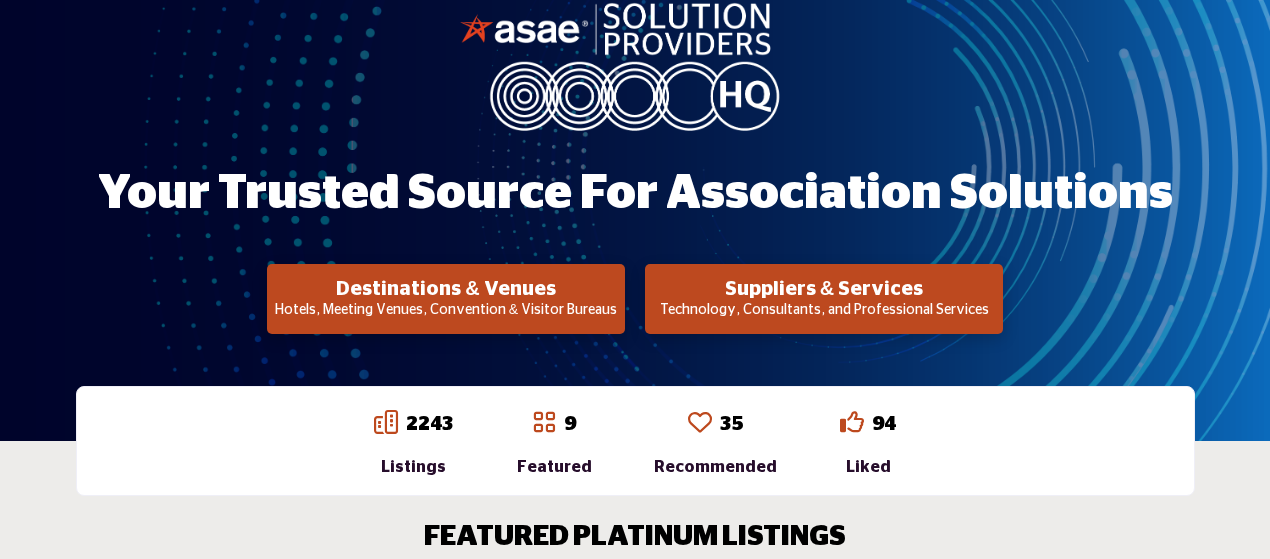 scroll, scrollTop: 0, scrollLeft: 0, axis: both 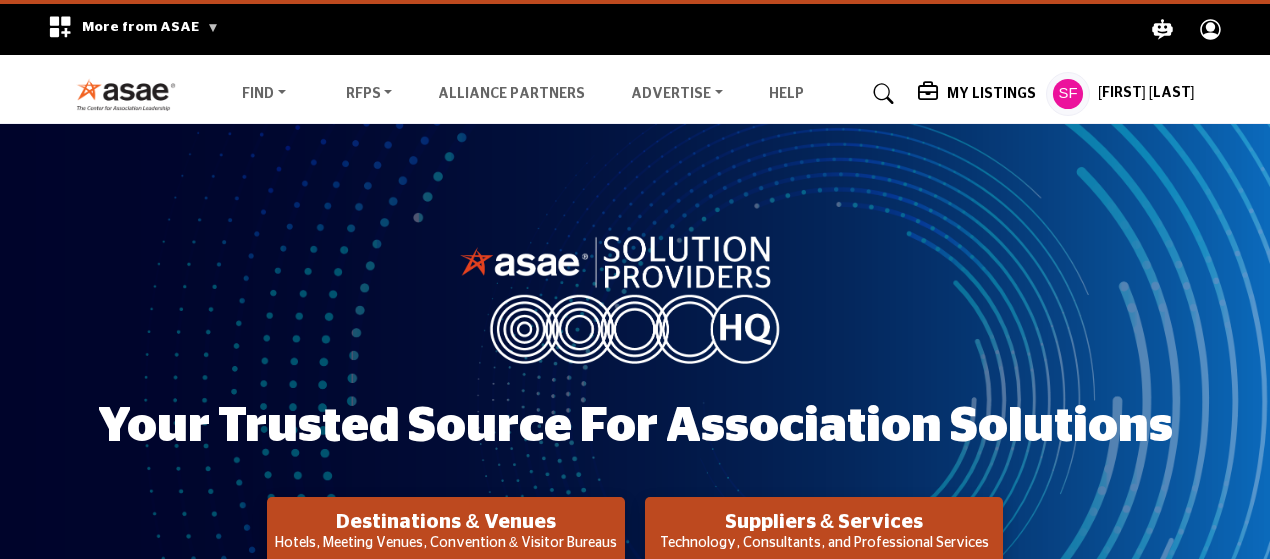 click at bounding box center (884, 94) 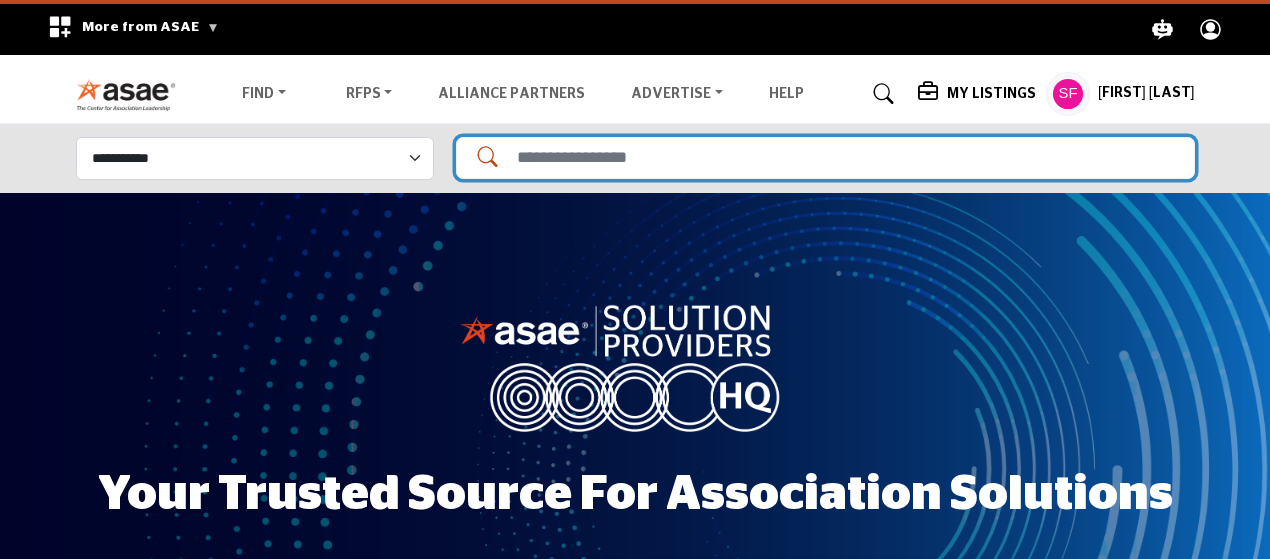 click at bounding box center (825, 158) 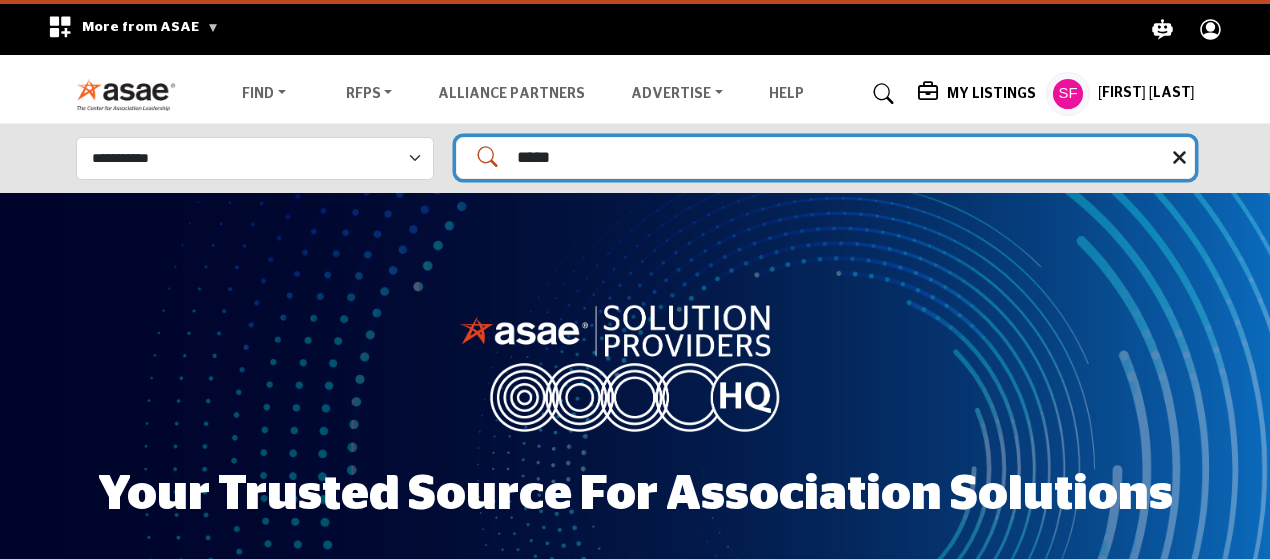 type on "*****" 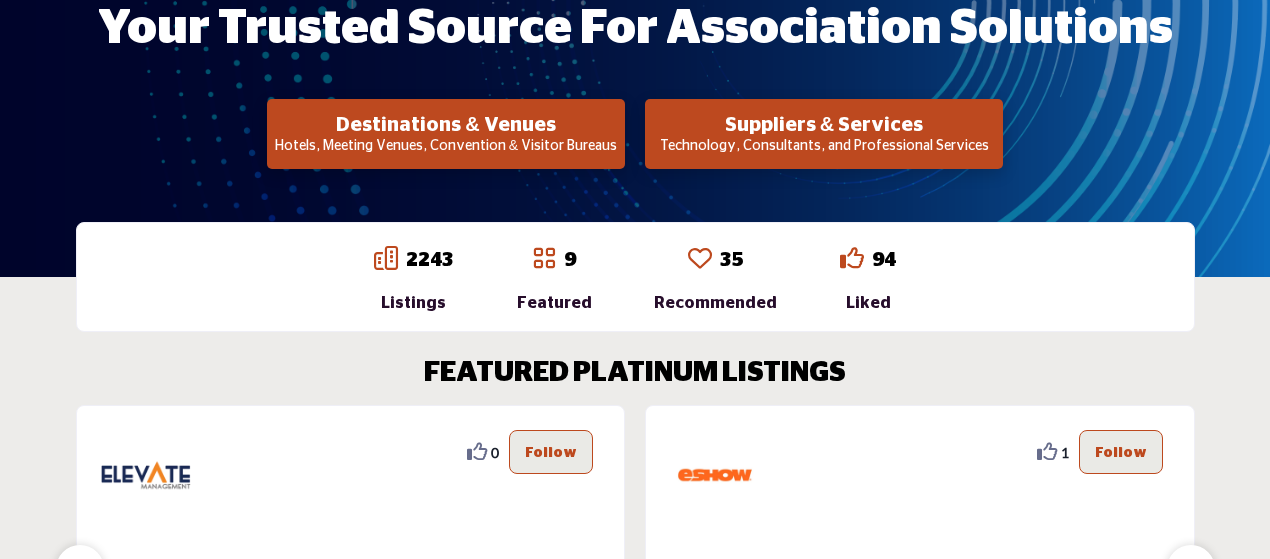 scroll, scrollTop: 0, scrollLeft: 0, axis: both 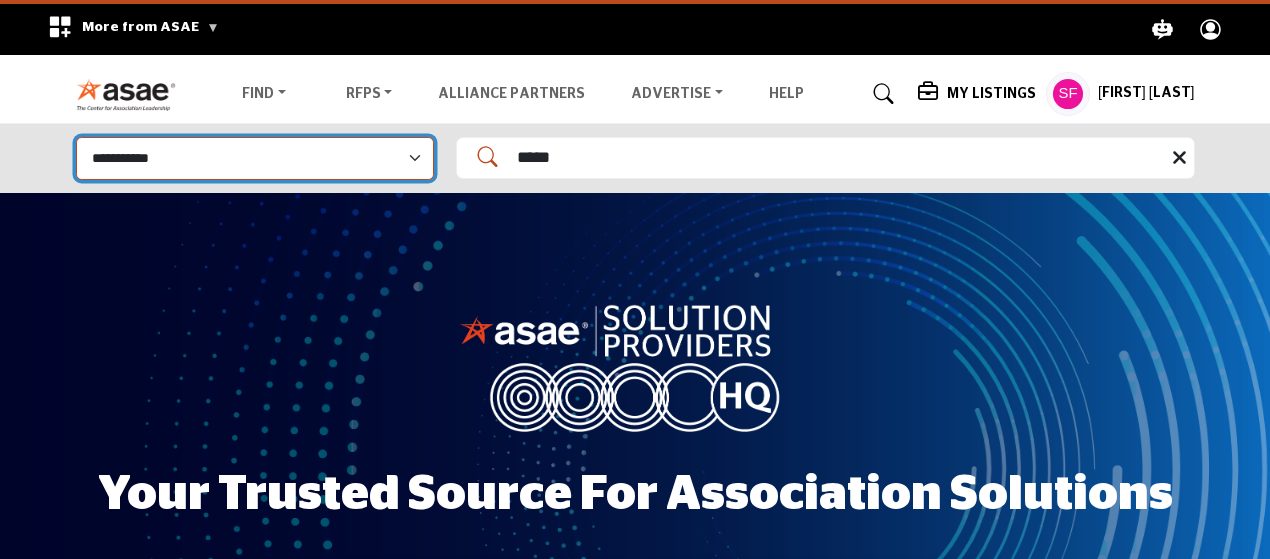 click on "**********" at bounding box center [255, 158] 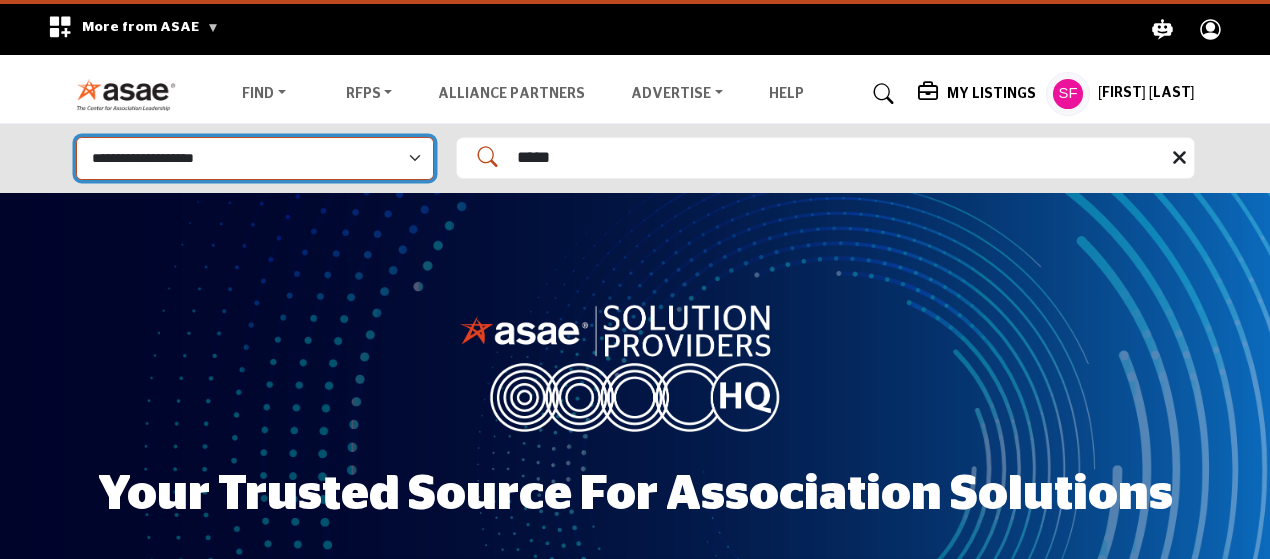 click on "**********" at bounding box center [255, 158] 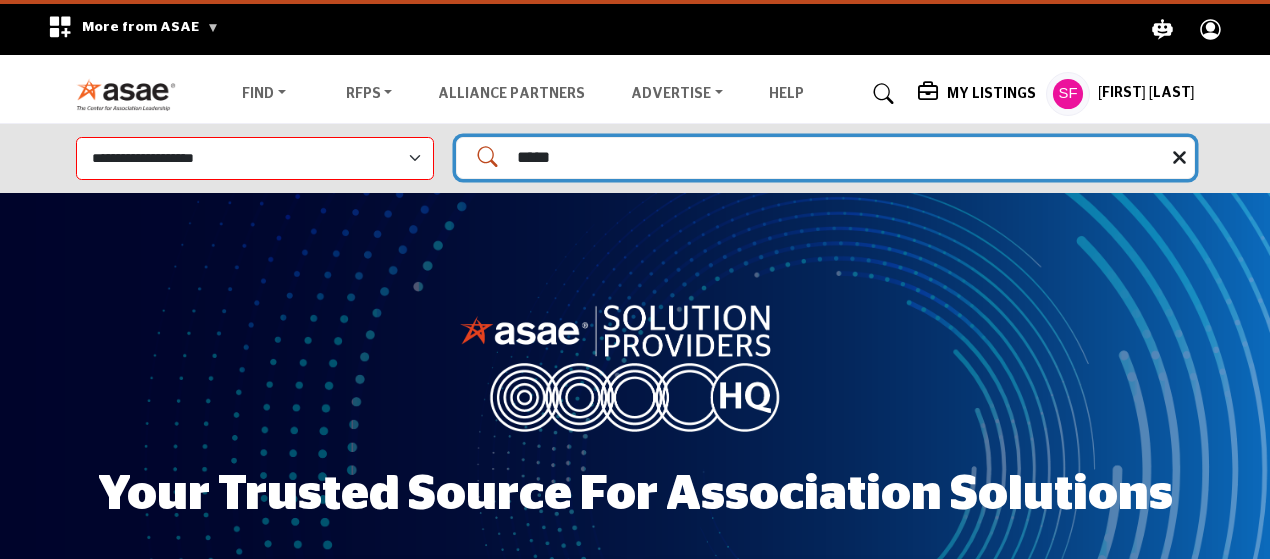 click on "*****" at bounding box center (825, 158) 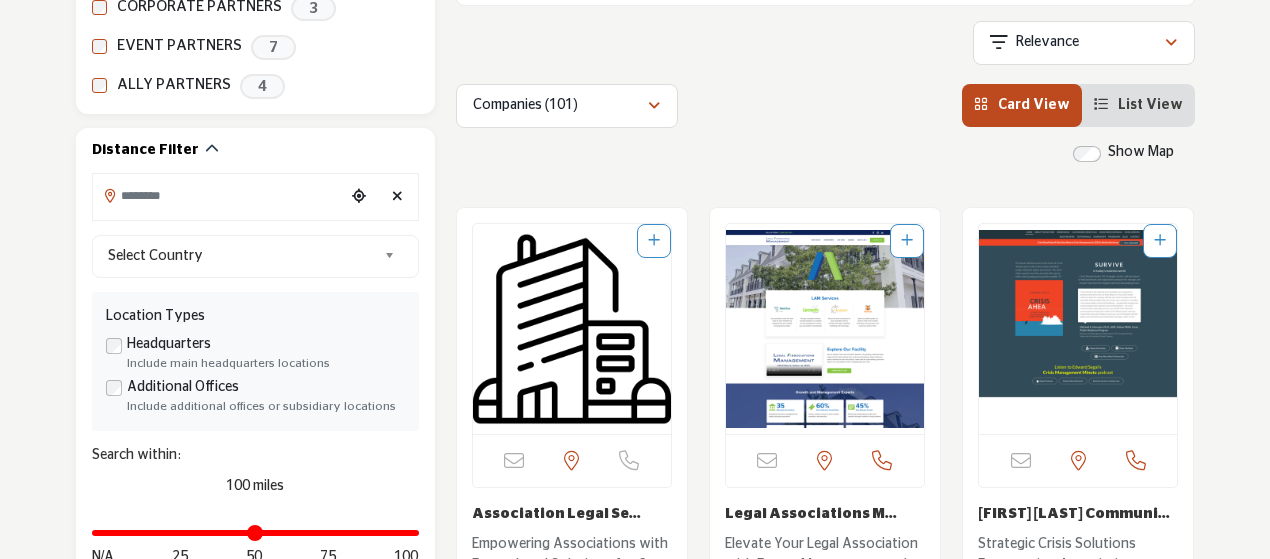 scroll, scrollTop: 700, scrollLeft: 0, axis: vertical 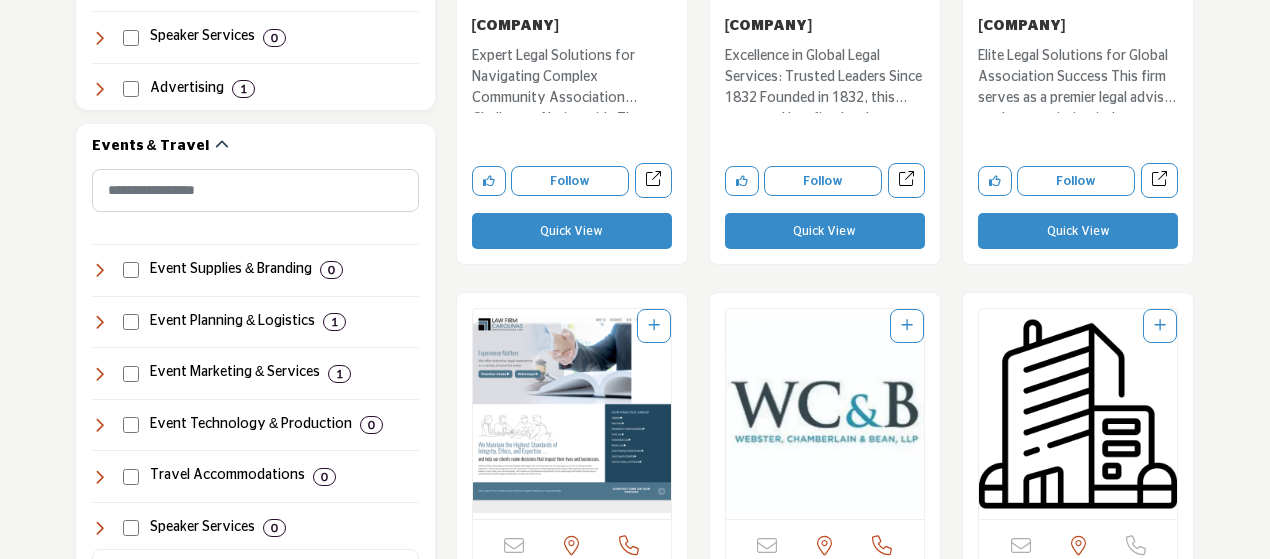 click on "Quick View" at bounding box center [1078, 231] 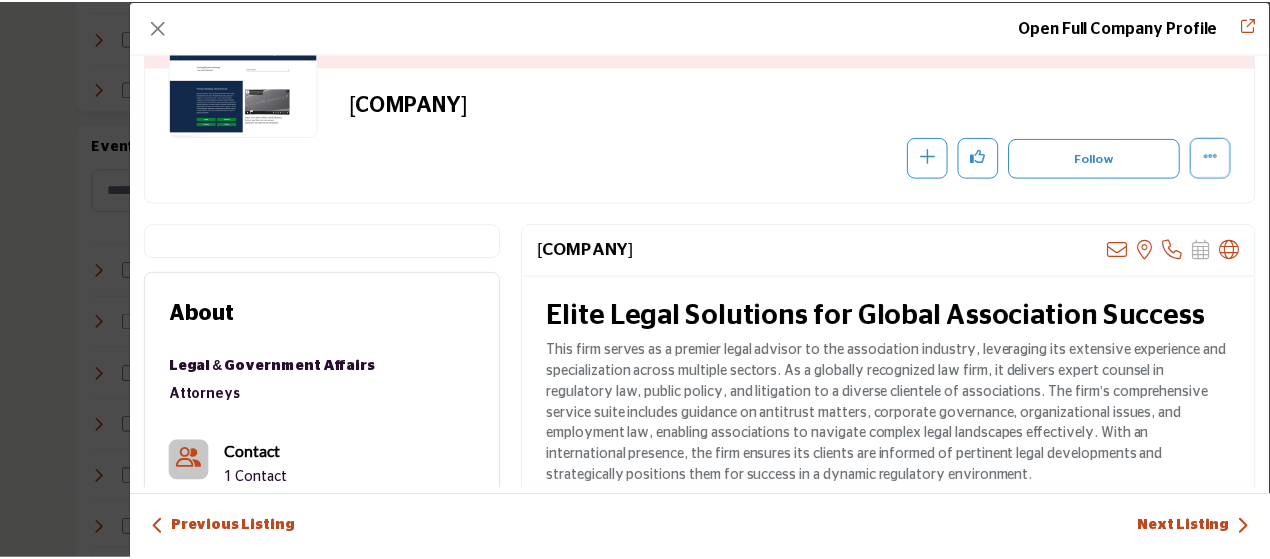 scroll, scrollTop: 0, scrollLeft: 0, axis: both 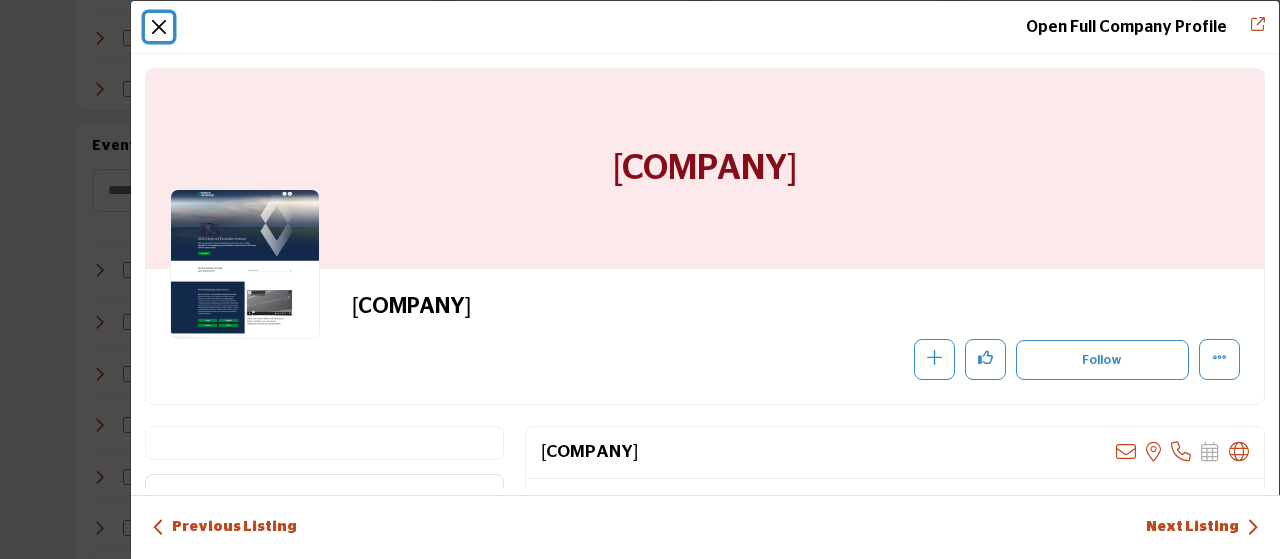 click at bounding box center (159, 27) 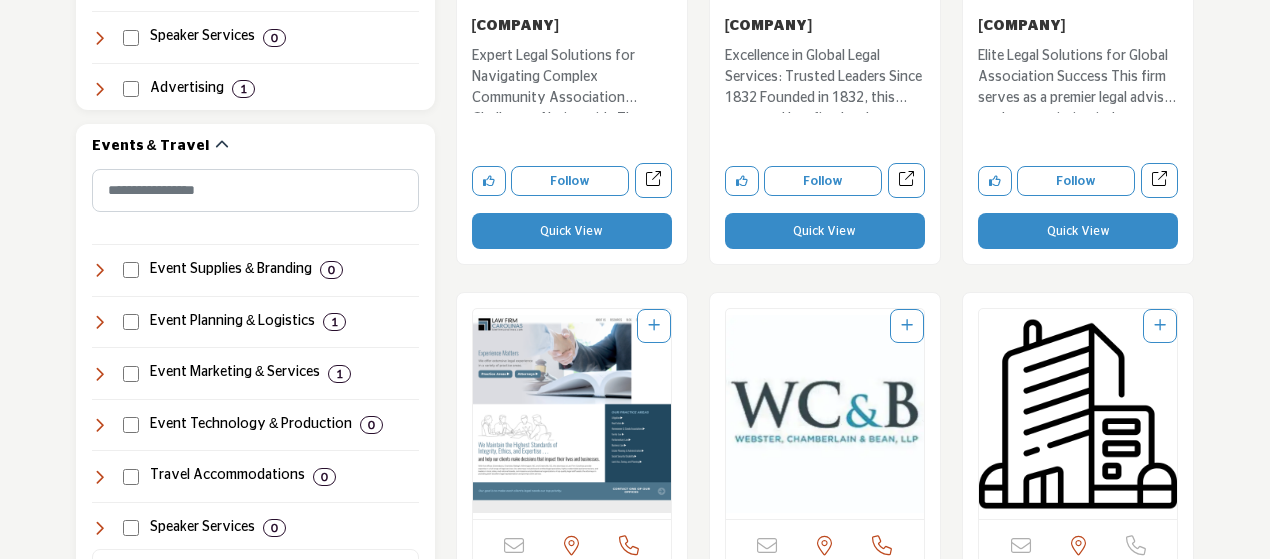 drag, startPoint x: 833, startPoint y: 436, endPoint x: 858, endPoint y: 437, distance: 25.019993 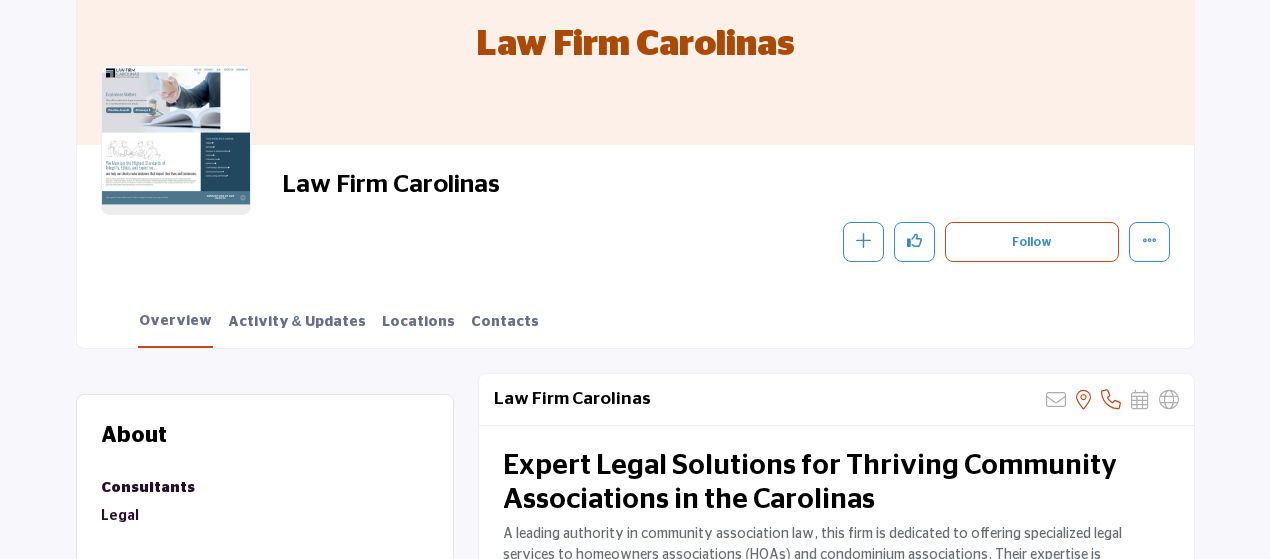 scroll, scrollTop: 466, scrollLeft: 0, axis: vertical 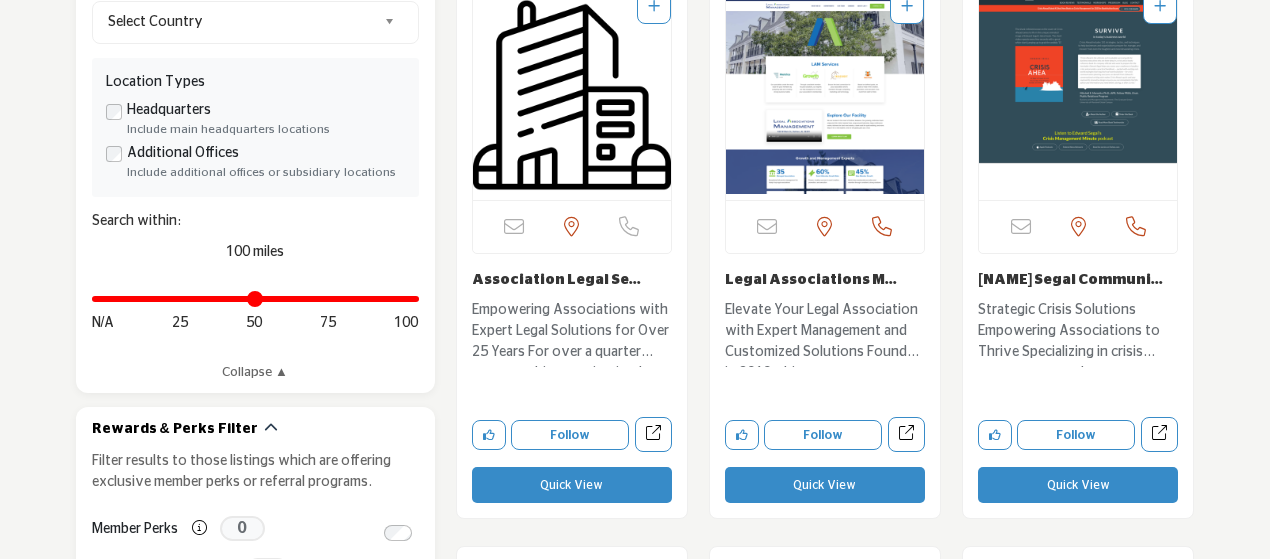 click on "Association Legal Se..." at bounding box center [572, 279] 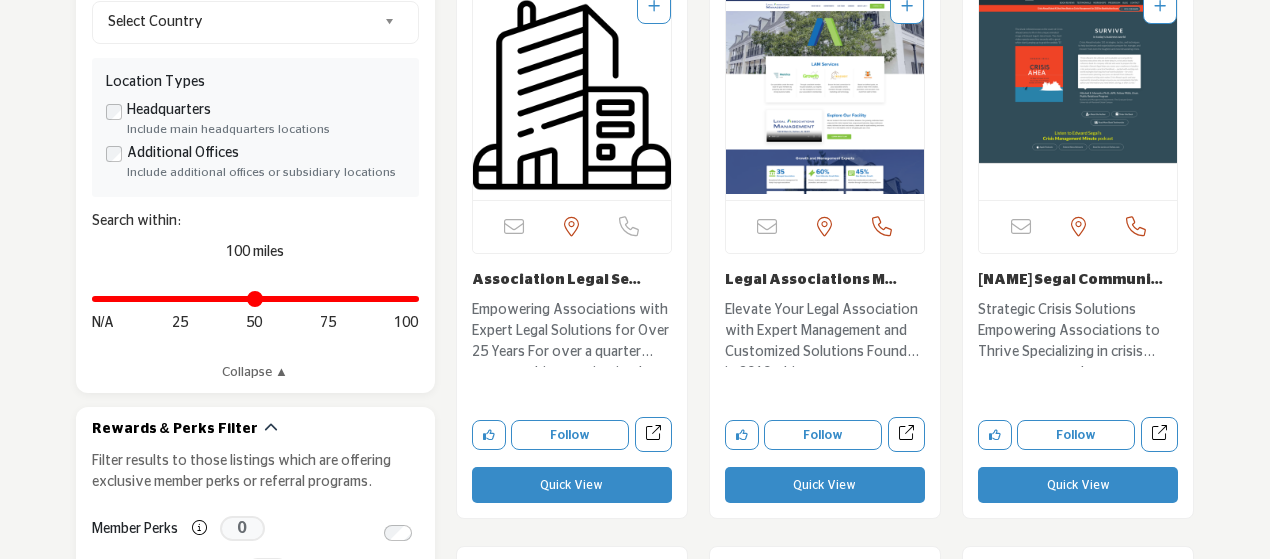 click on "Association Legal Se..." at bounding box center [556, 280] 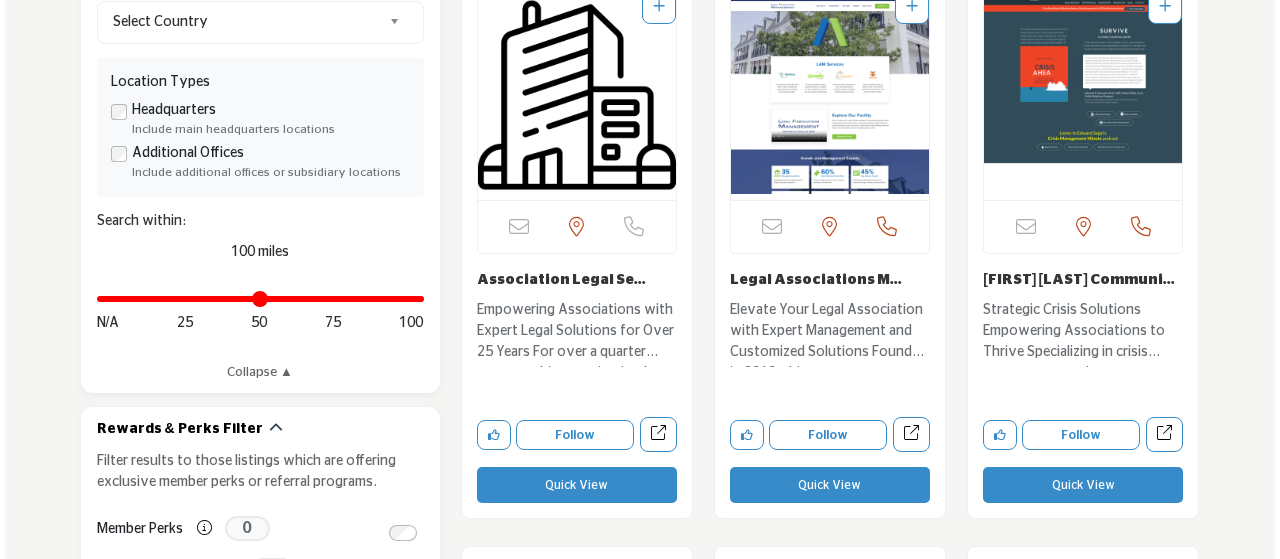 scroll, scrollTop: 933, scrollLeft: 0, axis: vertical 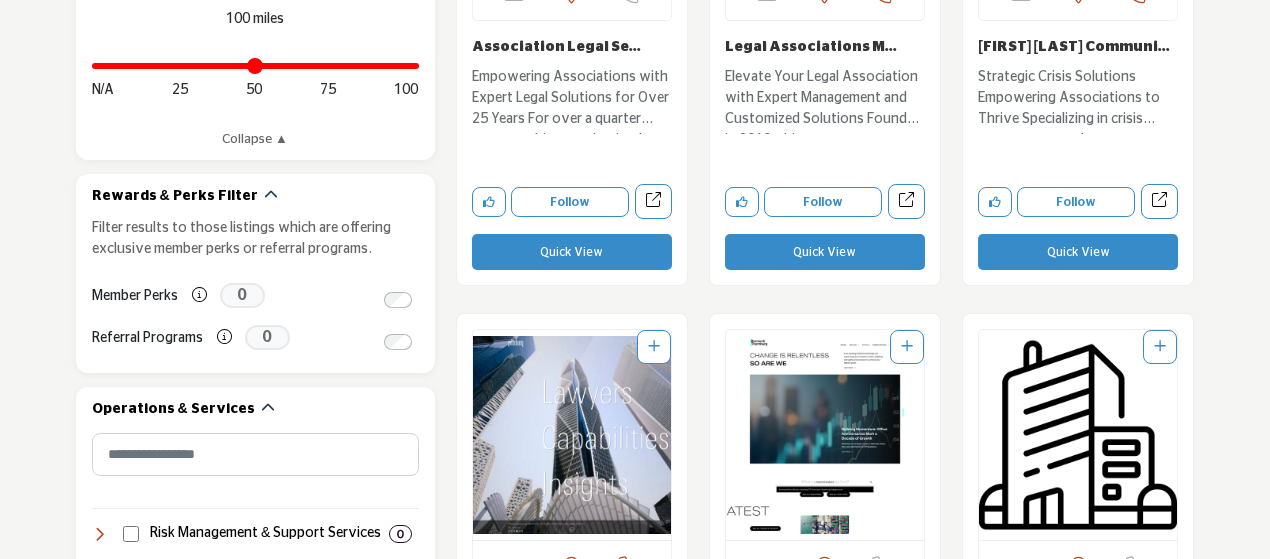 click on "Quick View" at bounding box center (572, 252) 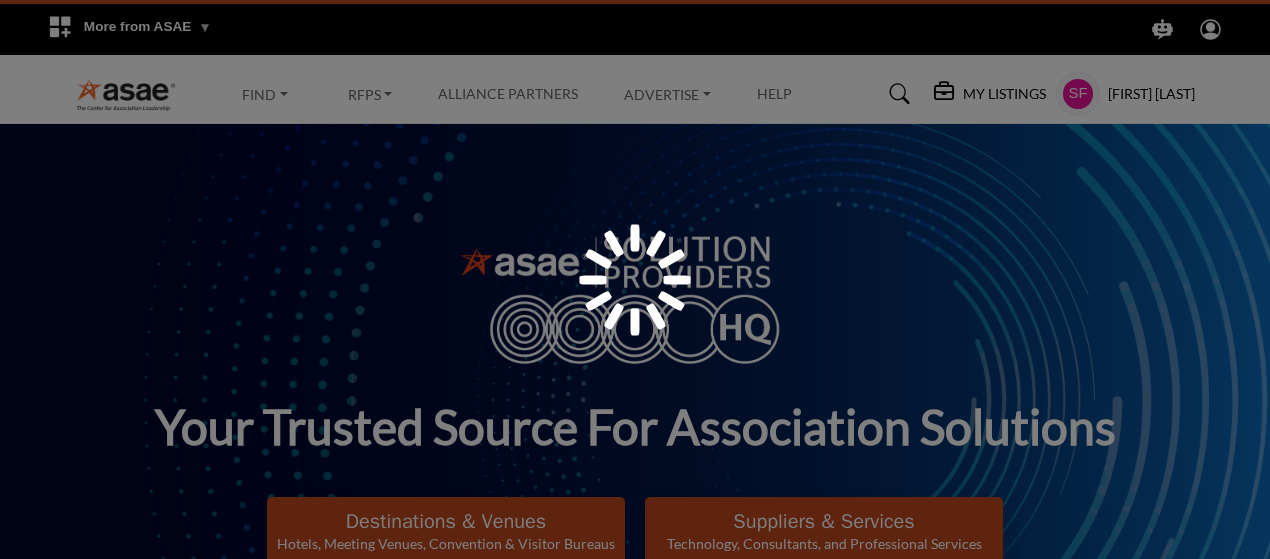 select on "**********" 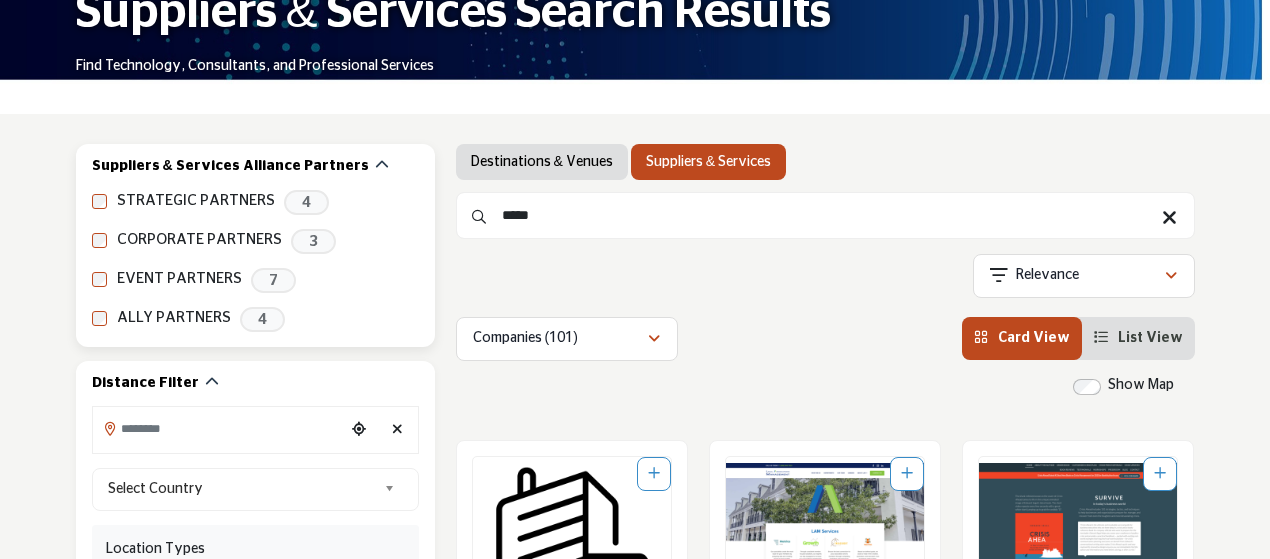 scroll, scrollTop: 0, scrollLeft: 0, axis: both 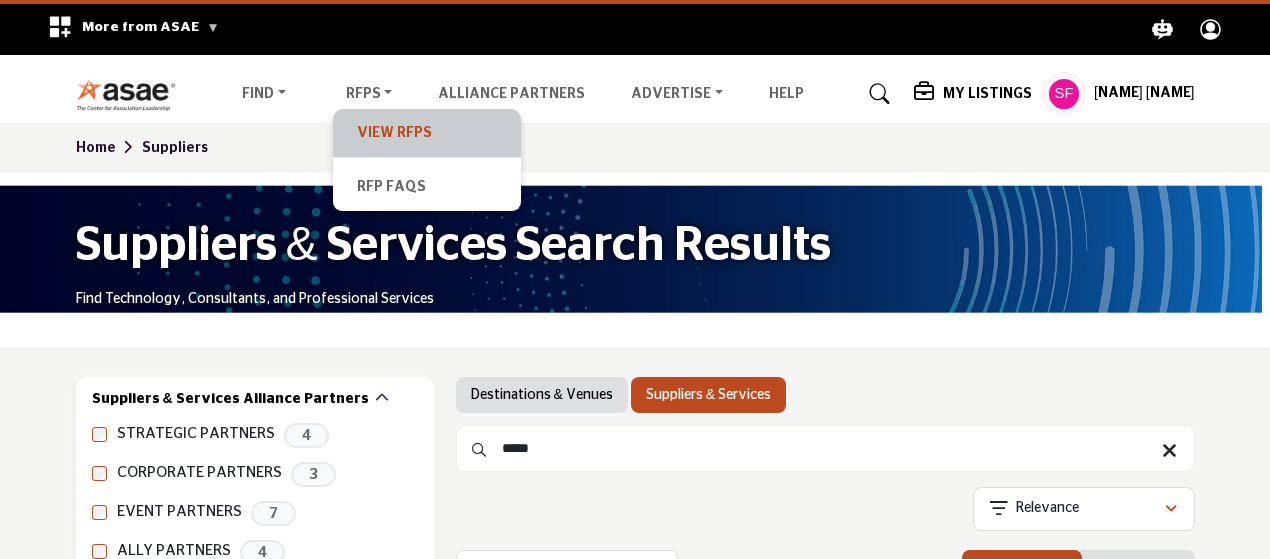 click on "View RFPs" at bounding box center (427, 133) 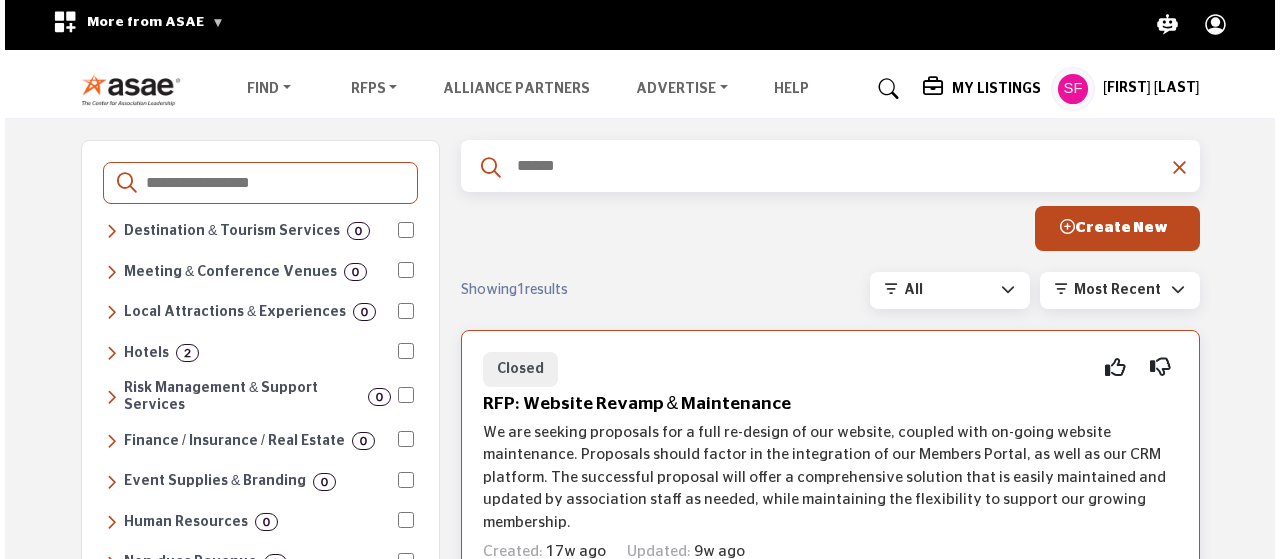 scroll, scrollTop: 0, scrollLeft: 0, axis: both 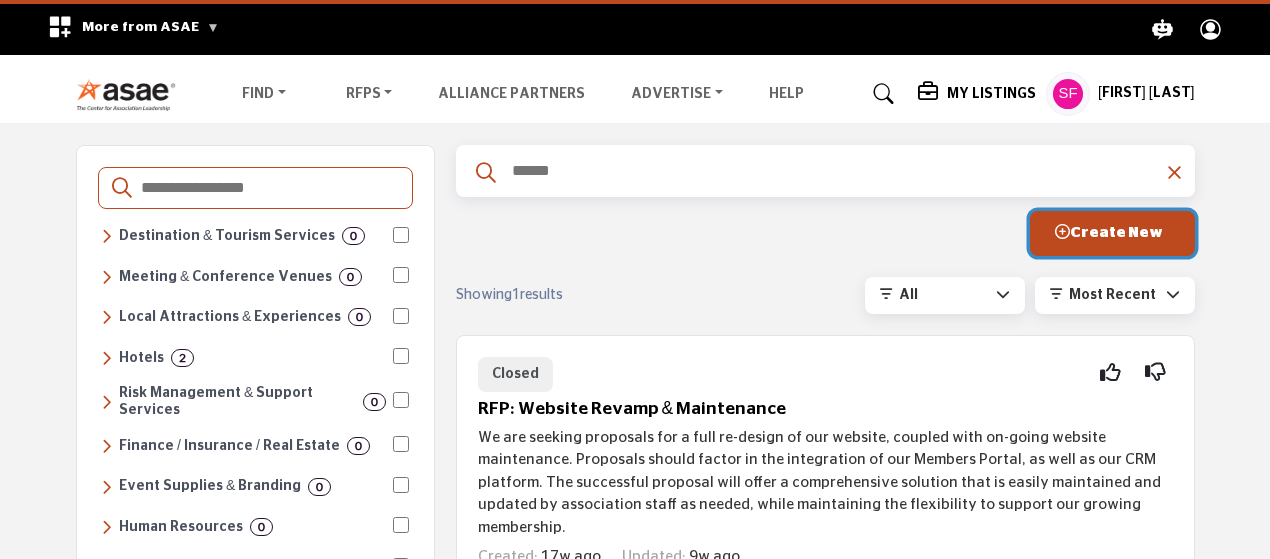 click on "Create New" at bounding box center (1109, 232) 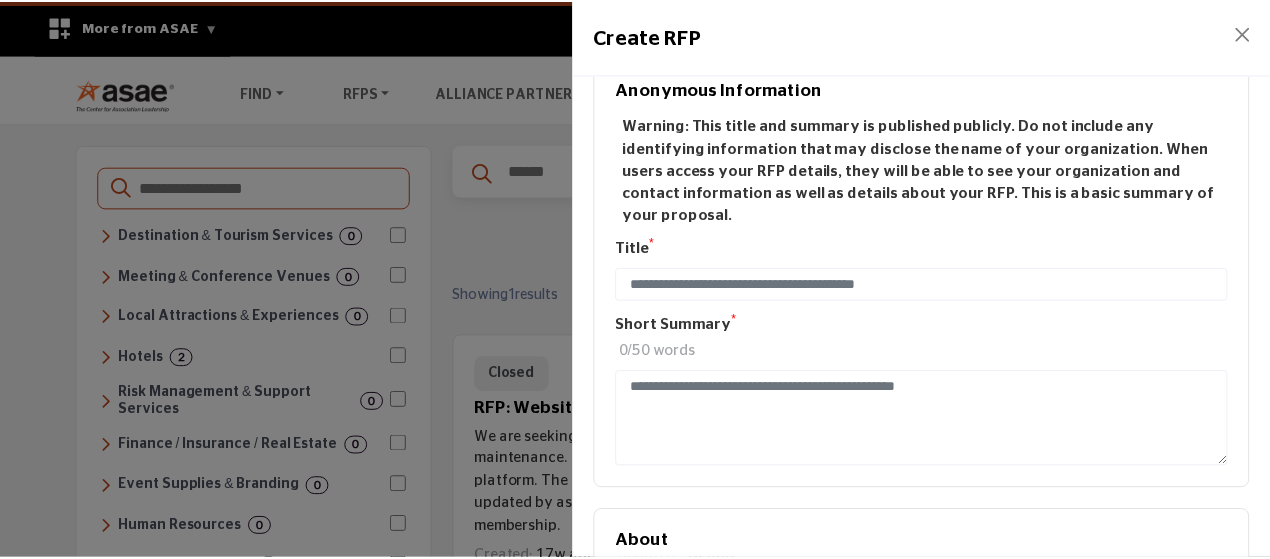 scroll, scrollTop: 0, scrollLeft: 0, axis: both 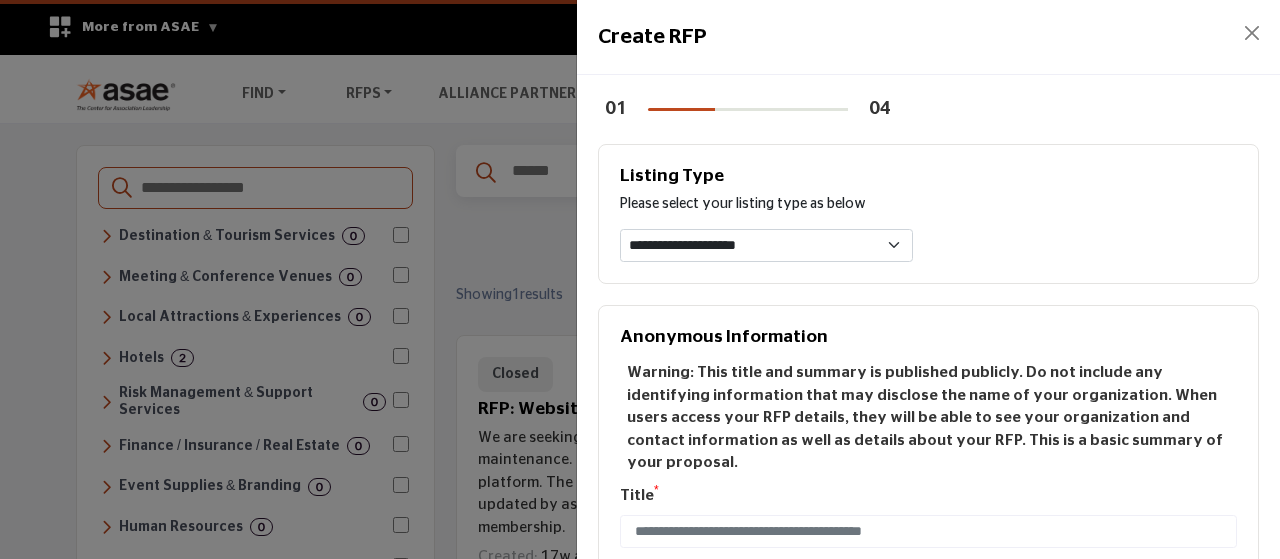 click at bounding box center (640, 279) 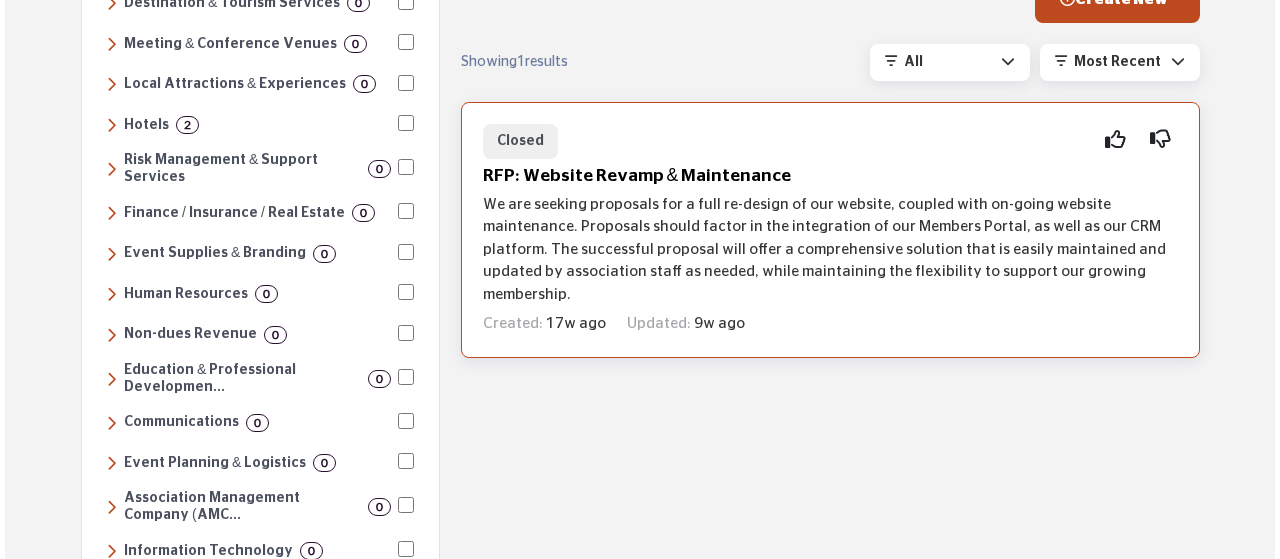scroll, scrollTop: 0, scrollLeft: 0, axis: both 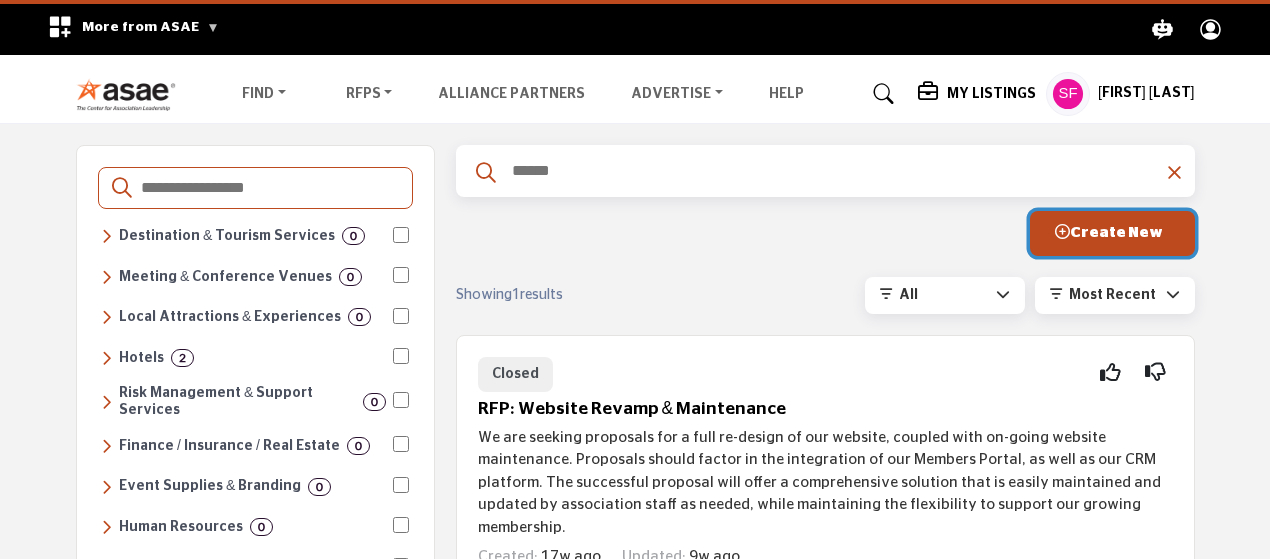 drag, startPoint x: 1146, startPoint y: 231, endPoint x: 949, endPoint y: 282, distance: 203.49448 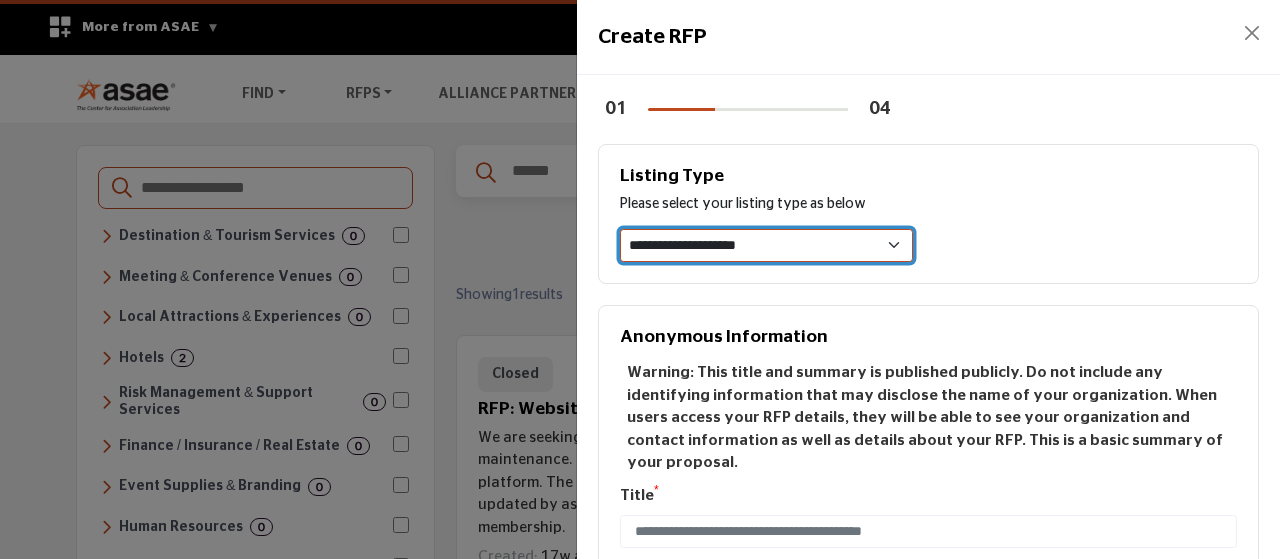 click on "**********" at bounding box center (766, 246) 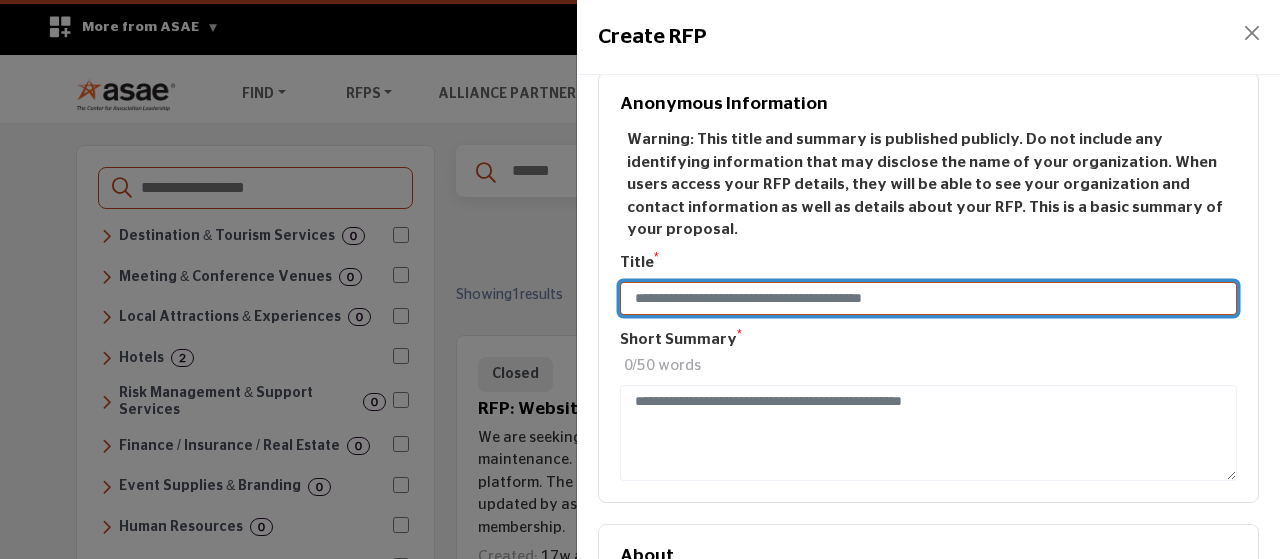 click at bounding box center [928, 299] 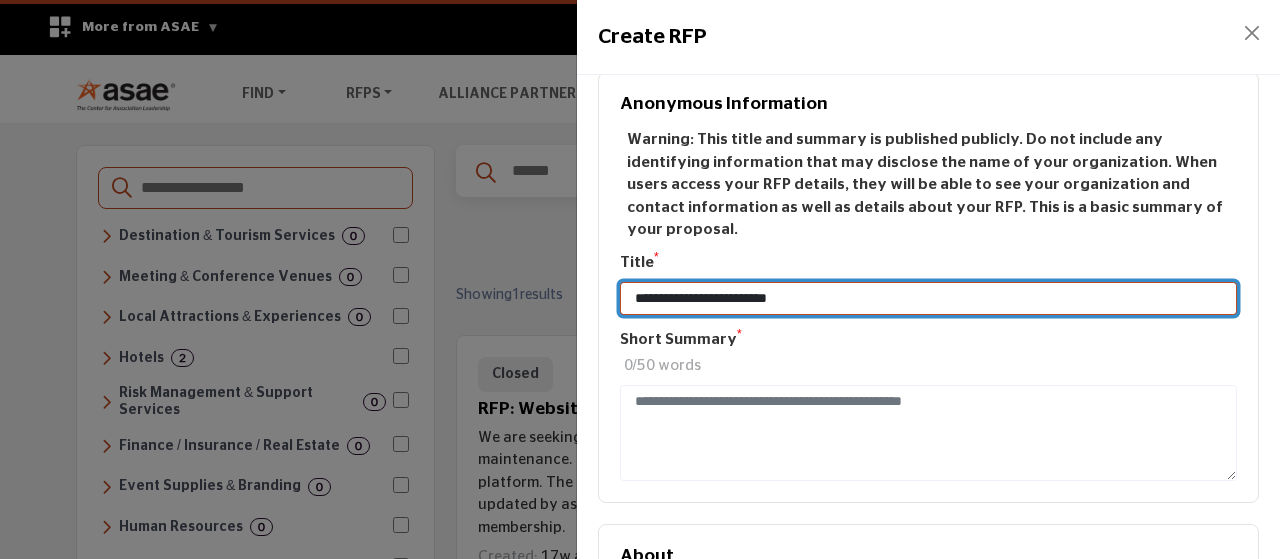 type on "**********" 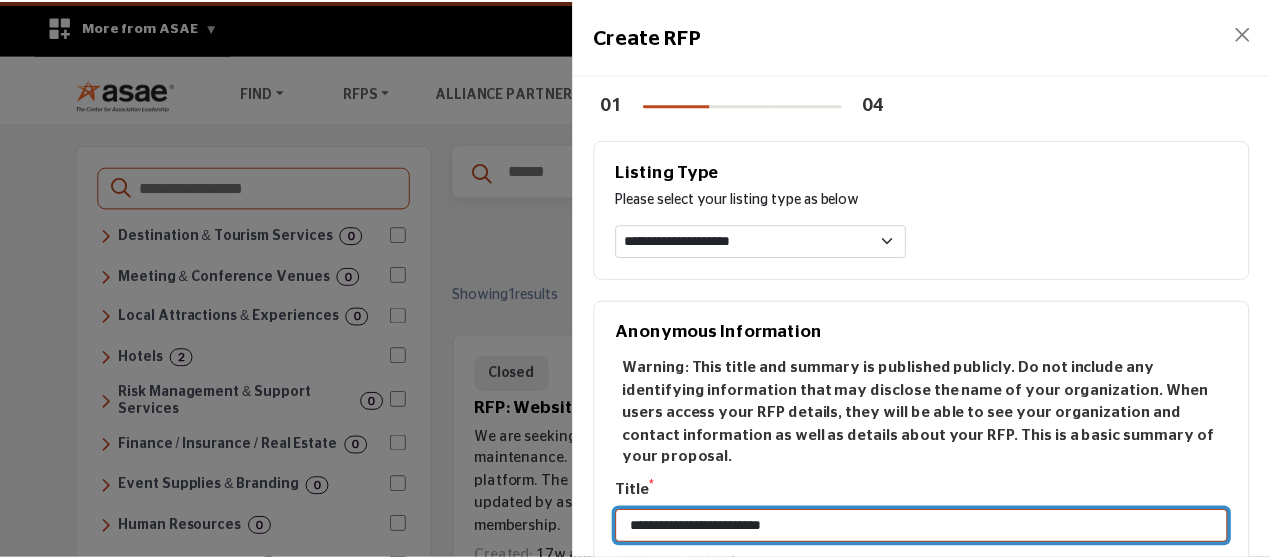 scroll, scrollTop: 0, scrollLeft: 0, axis: both 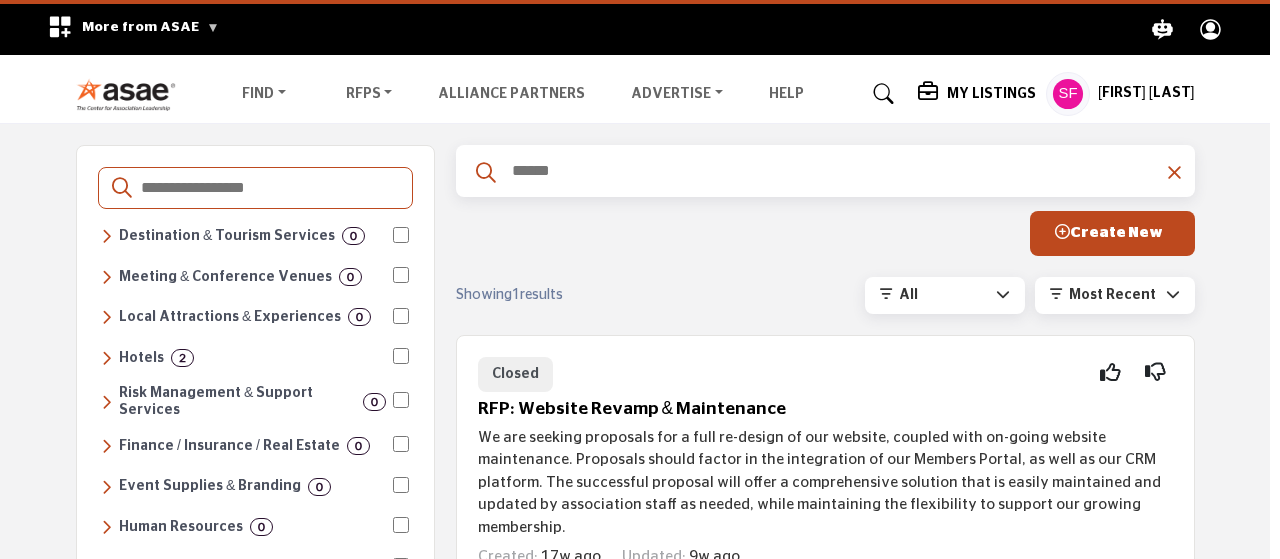 click at bounding box center [640, 279] 